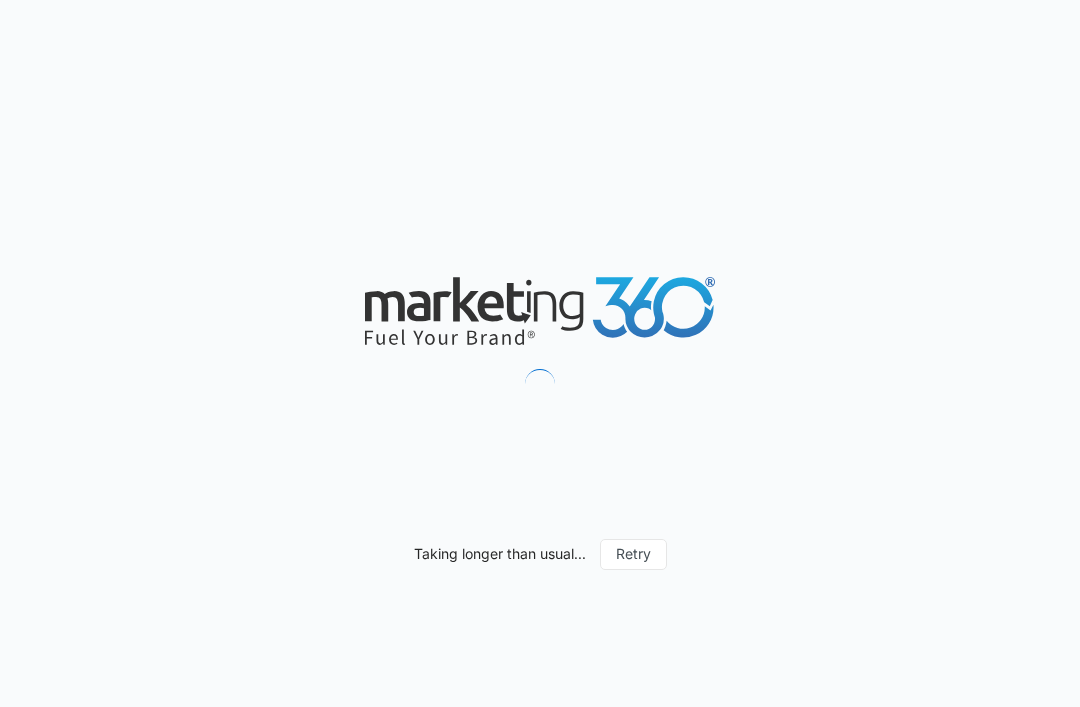 scroll, scrollTop: 0, scrollLeft: 0, axis: both 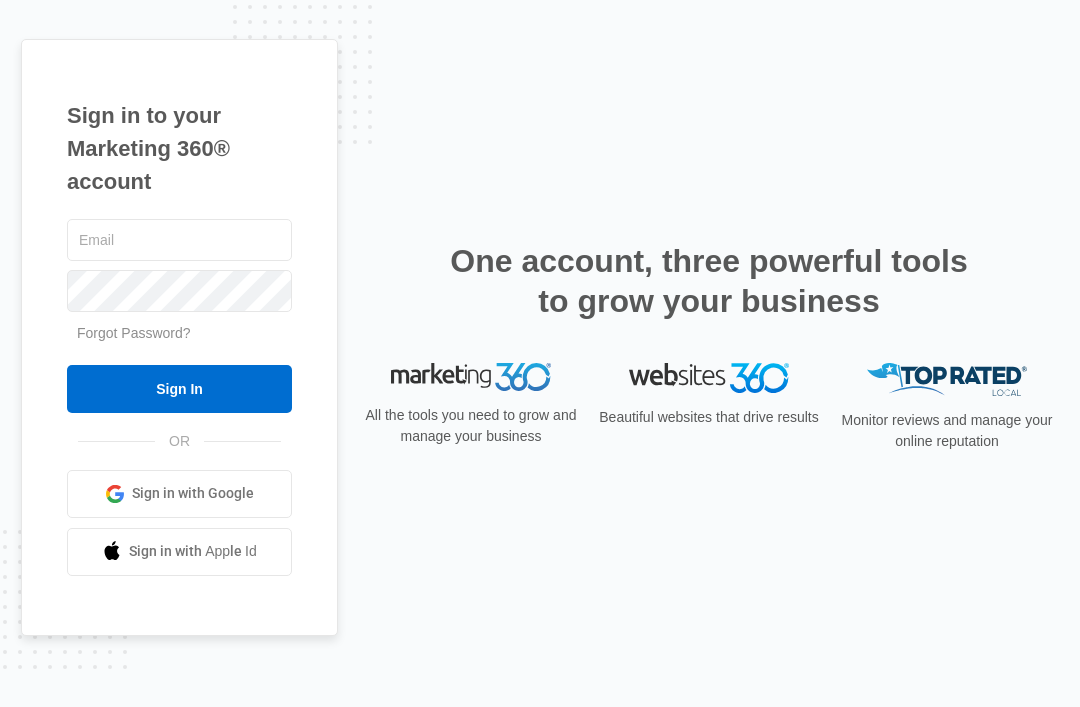 click at bounding box center (179, 240) 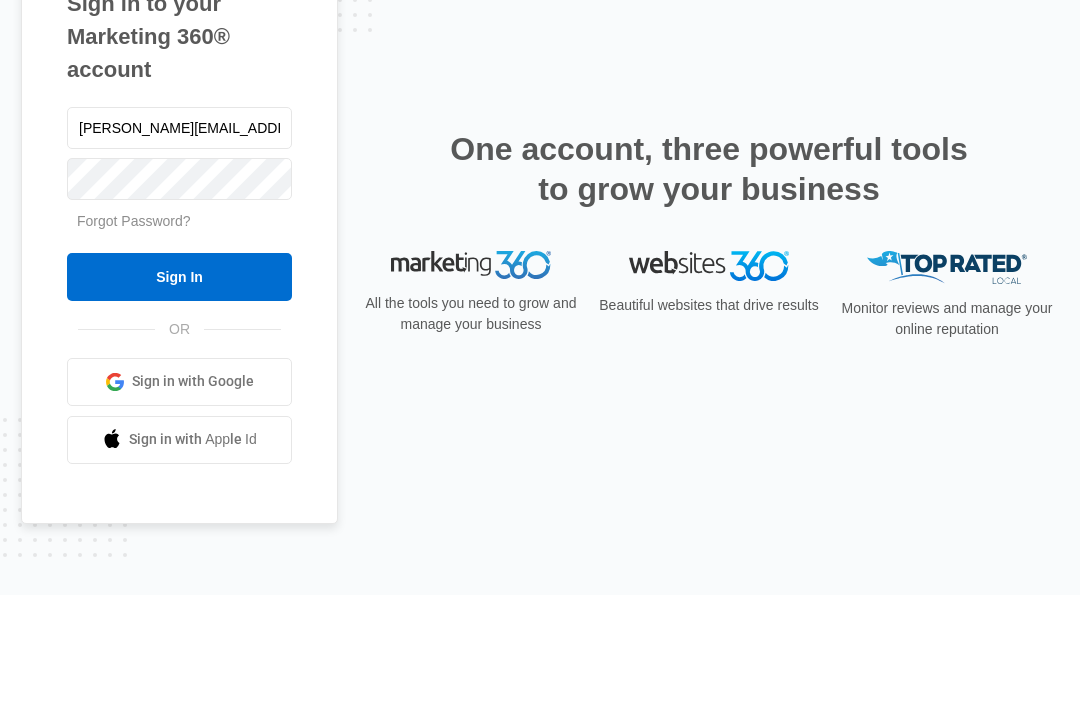 type on "Kesha.ct@theclothoption.org" 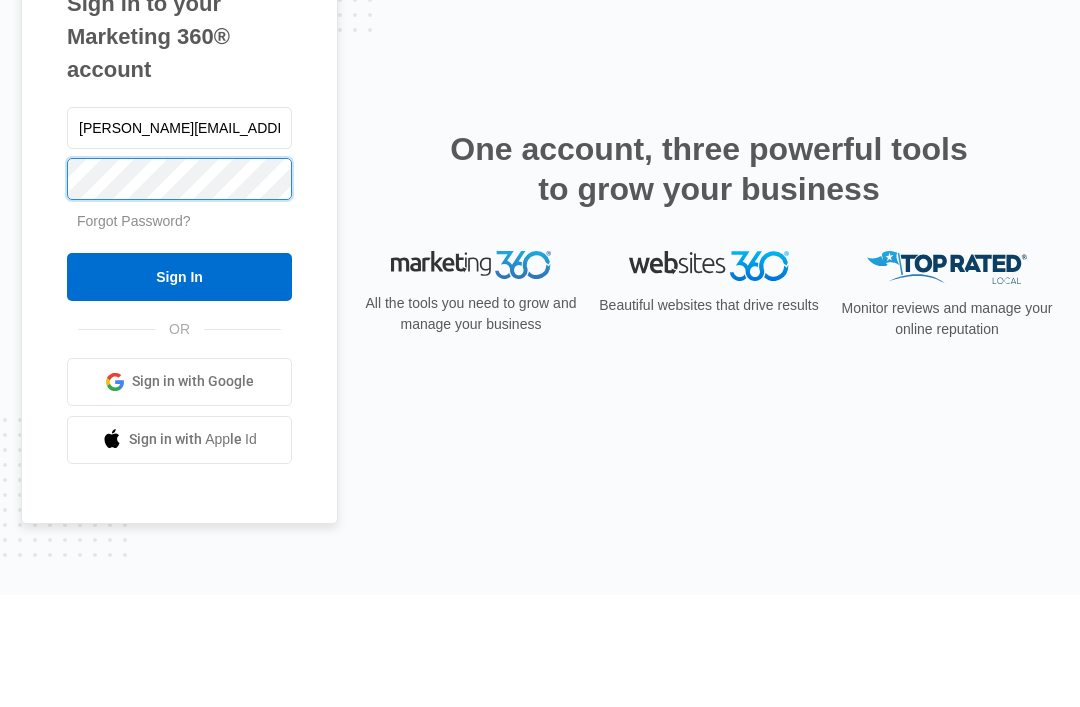 click on "Sign In" at bounding box center [179, 389] 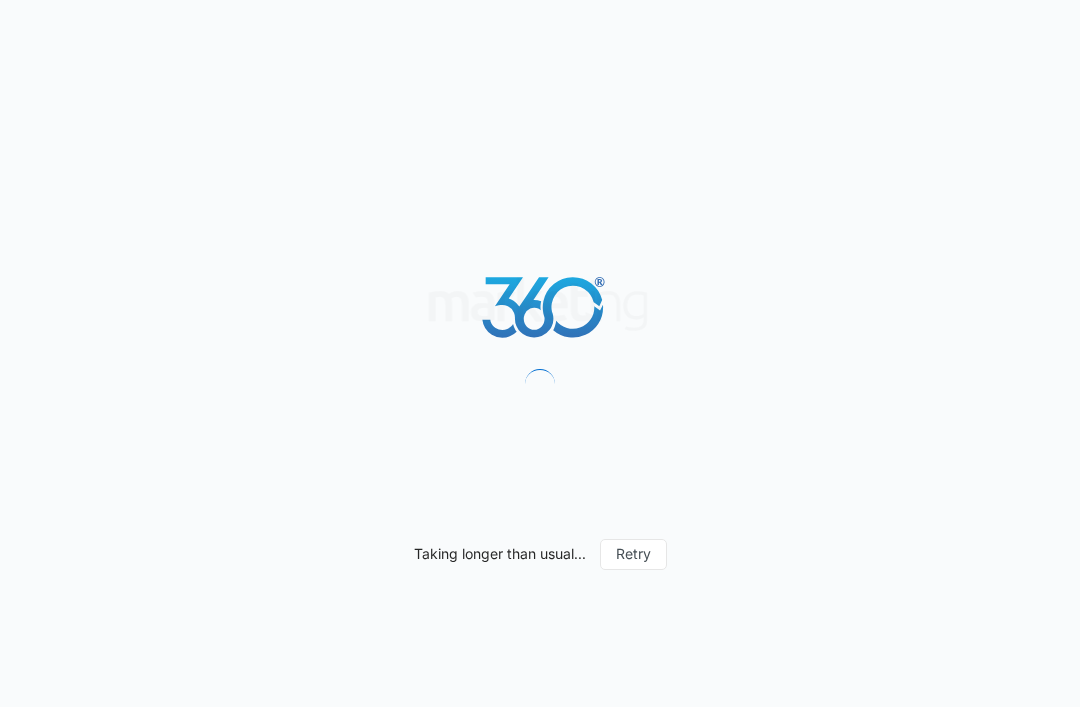 scroll, scrollTop: 0, scrollLeft: 0, axis: both 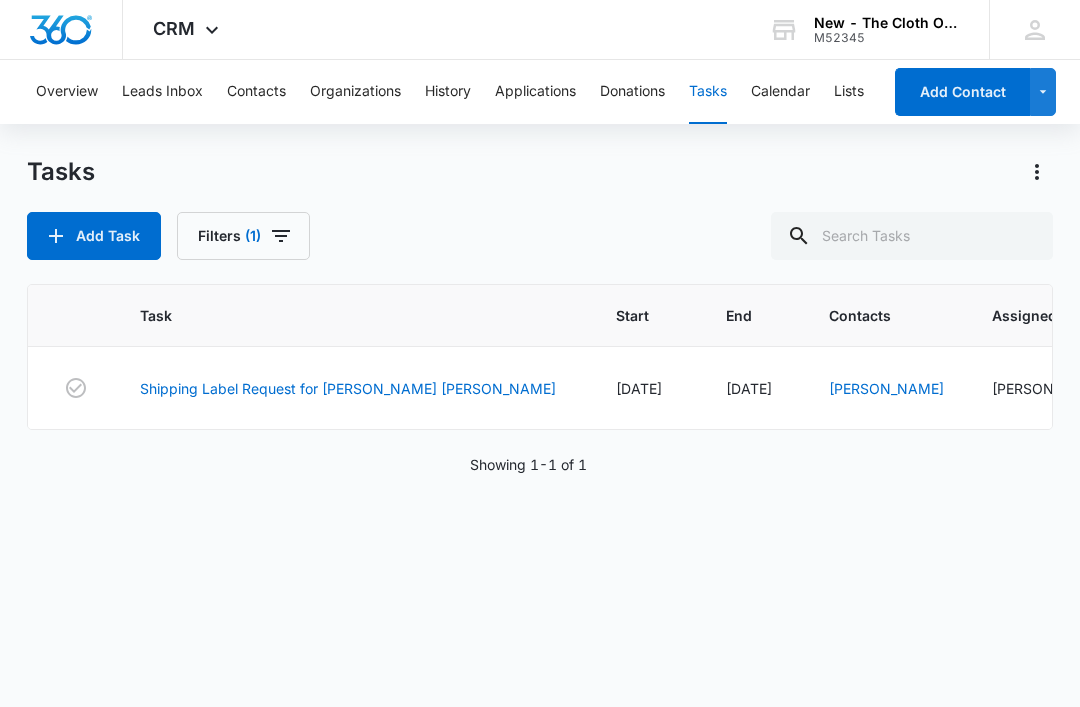 click on "Shipping Label Request for [PERSON_NAME] [PERSON_NAME]" at bounding box center (348, 388) 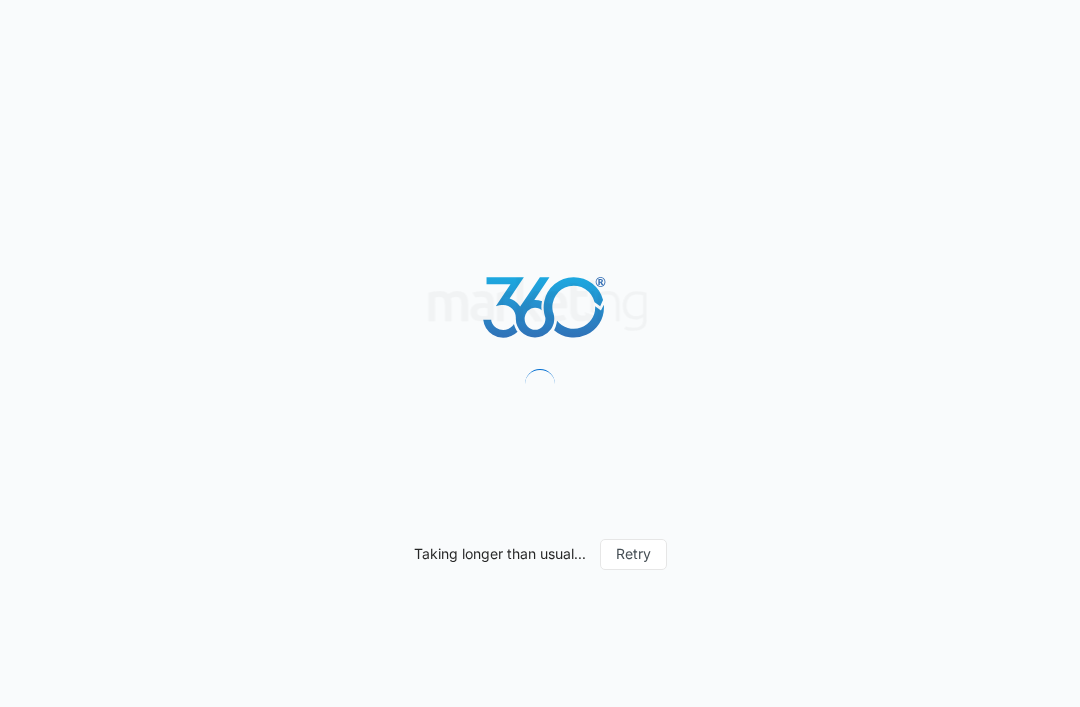 scroll, scrollTop: 0, scrollLeft: 0, axis: both 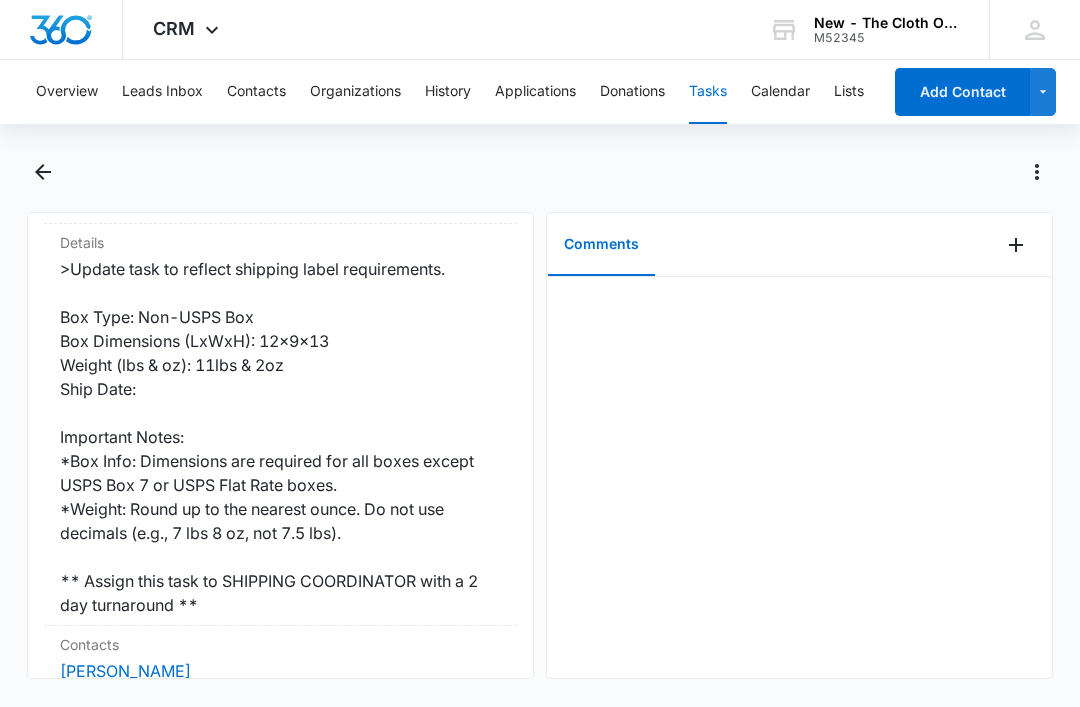 click on "[PERSON_NAME]" at bounding box center (125, 671) 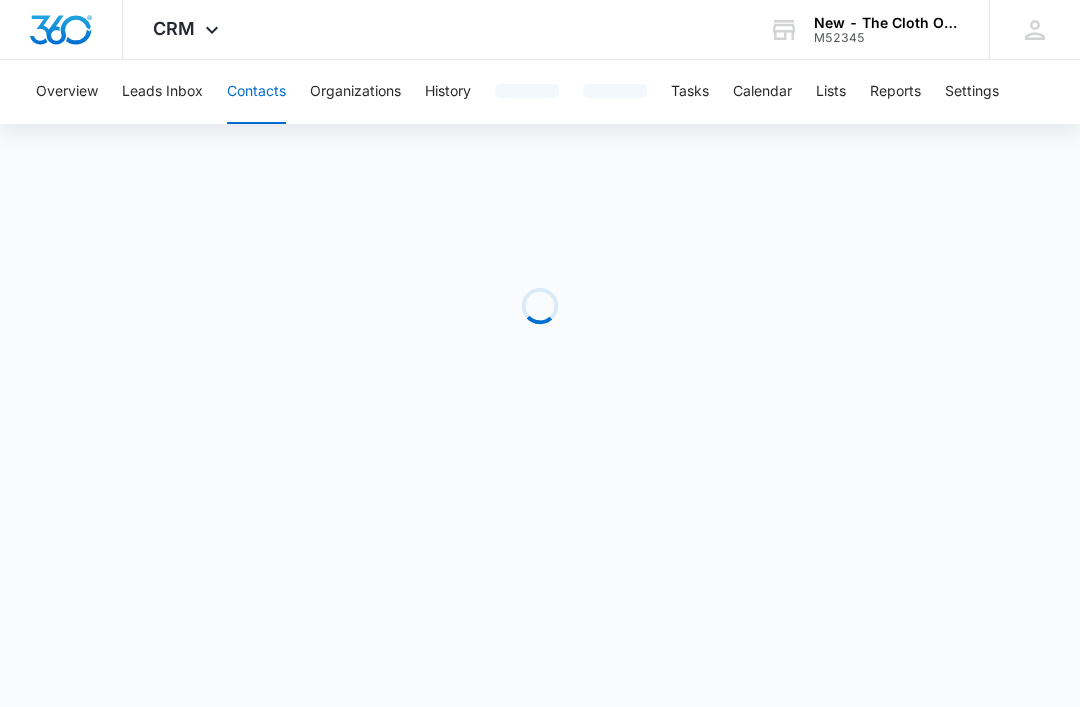 scroll, scrollTop: 0, scrollLeft: 0, axis: both 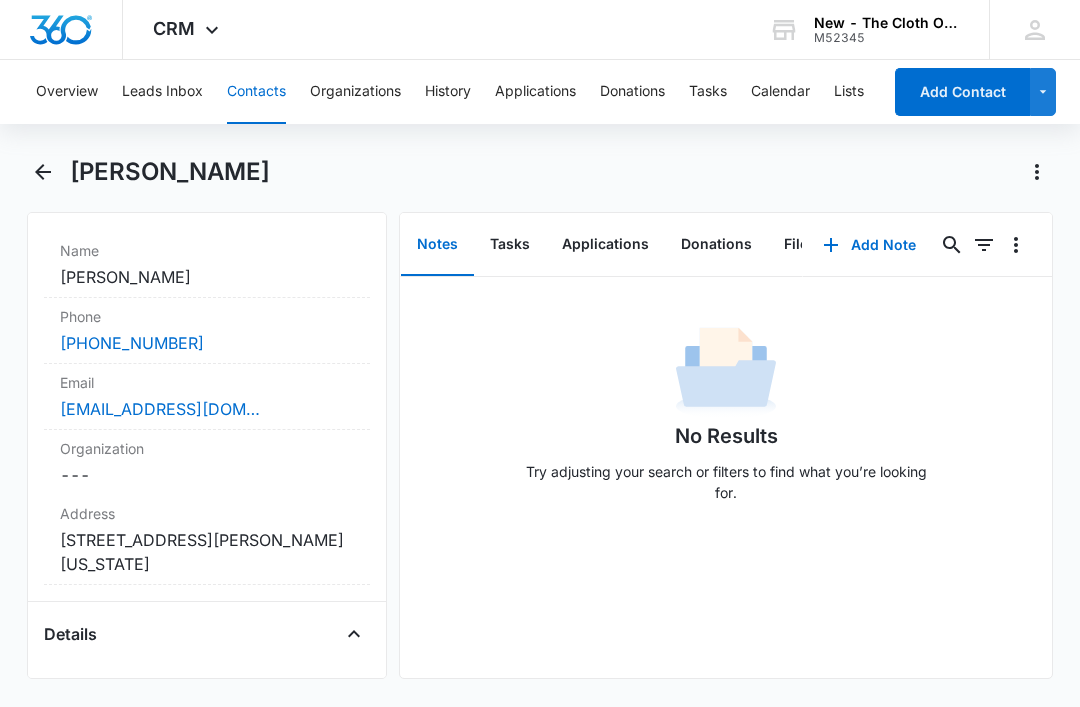 click on "sintiaww75@icloud.com" at bounding box center (207, 409) 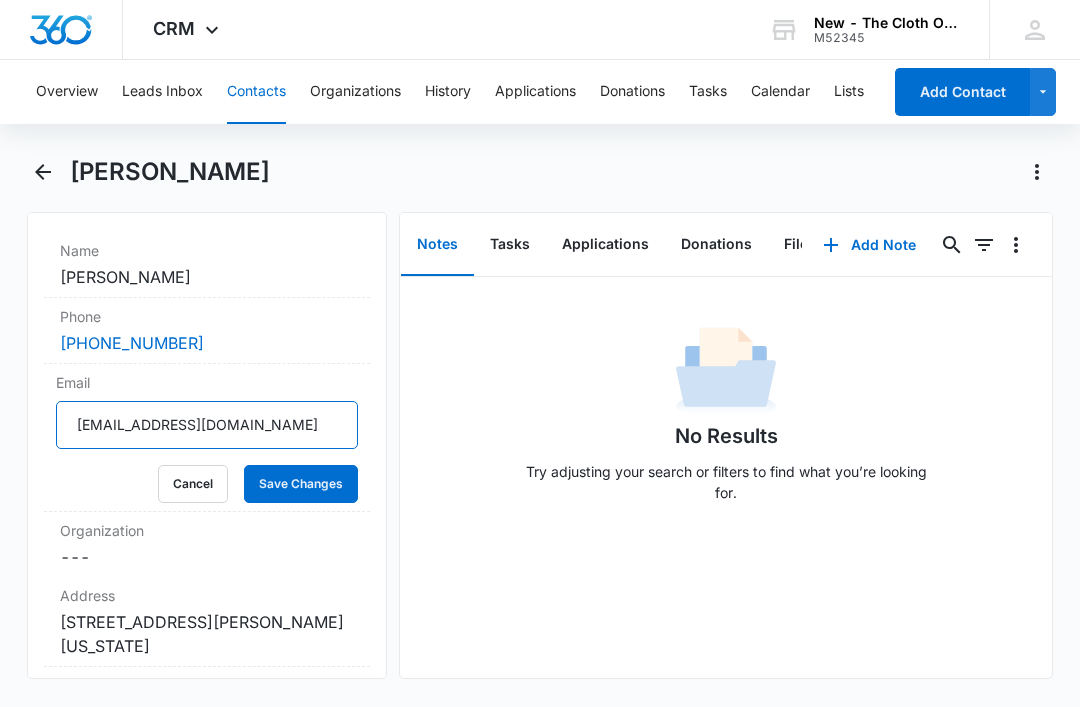 click on "sintiaww75@icloud.com" at bounding box center (207, 425) 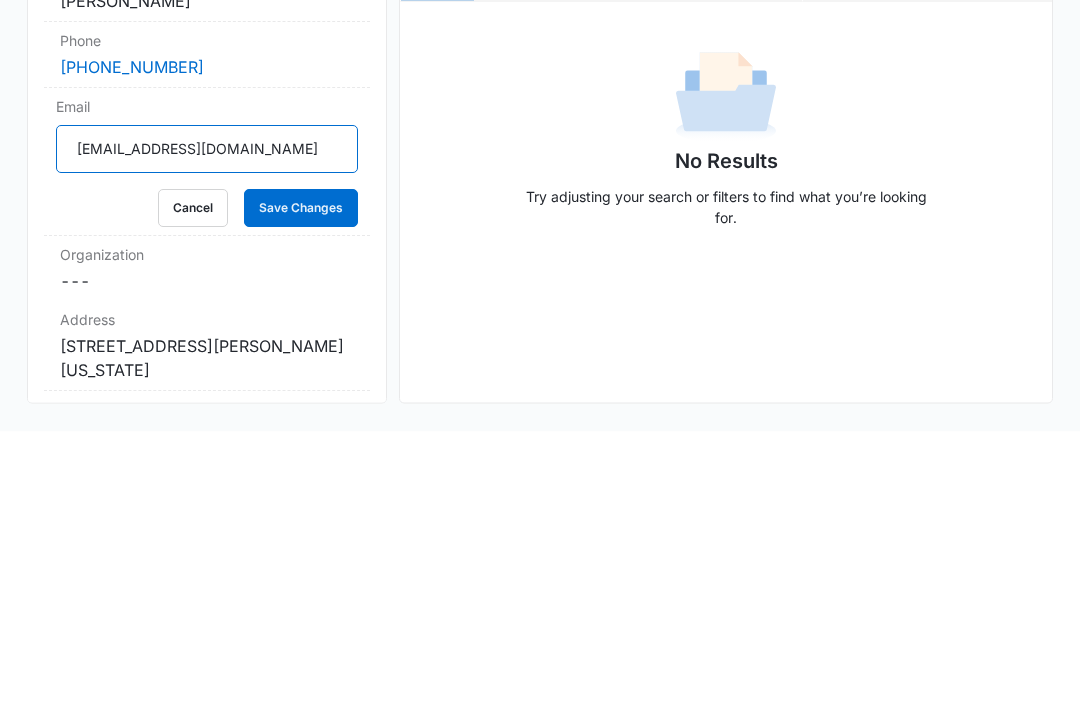 click on "sintiaww75@icloud.com" at bounding box center [207, 425] 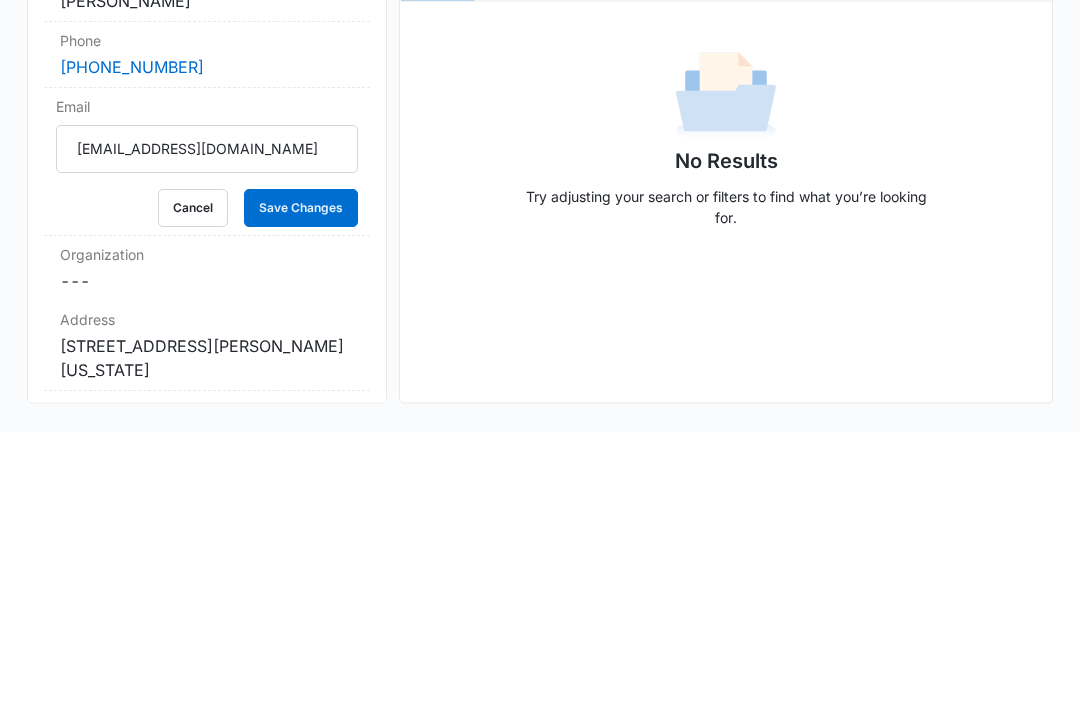 click on "Cancel" at bounding box center [193, 484] 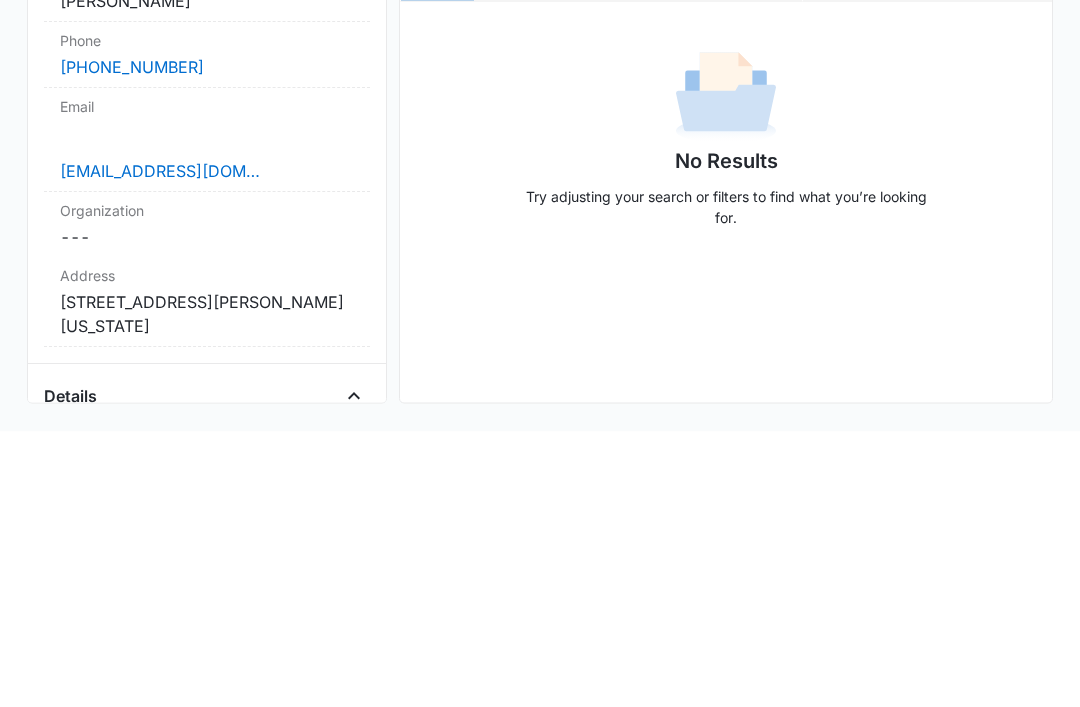 scroll, scrollTop: 60, scrollLeft: 0, axis: vertical 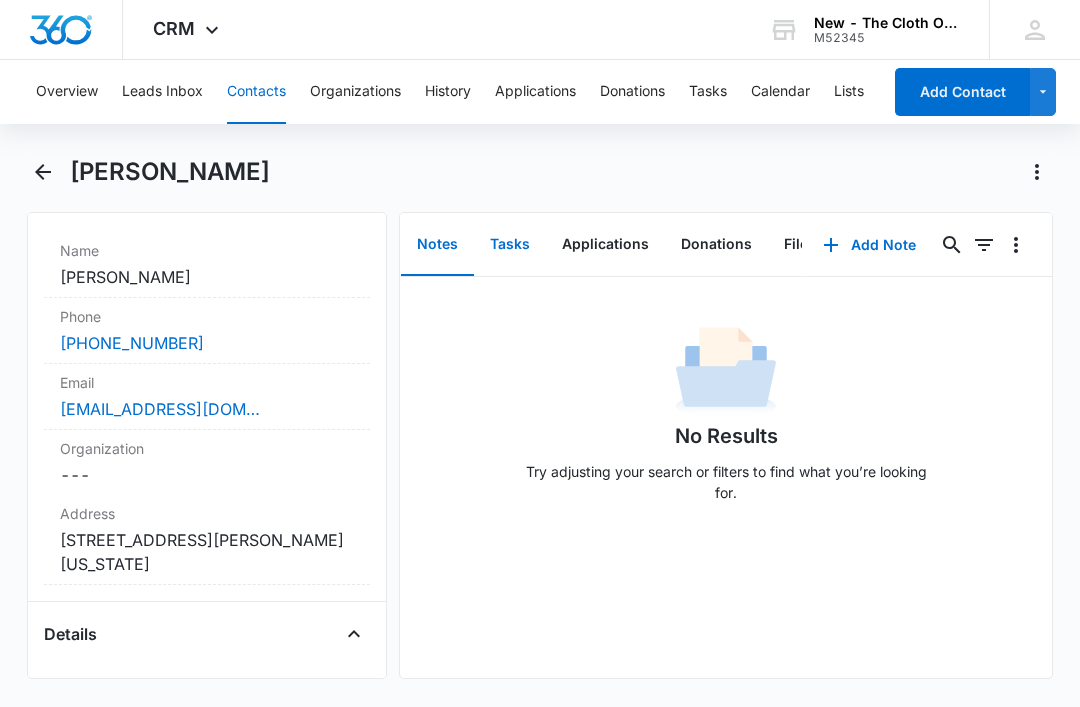 click on "Tasks" at bounding box center (510, 245) 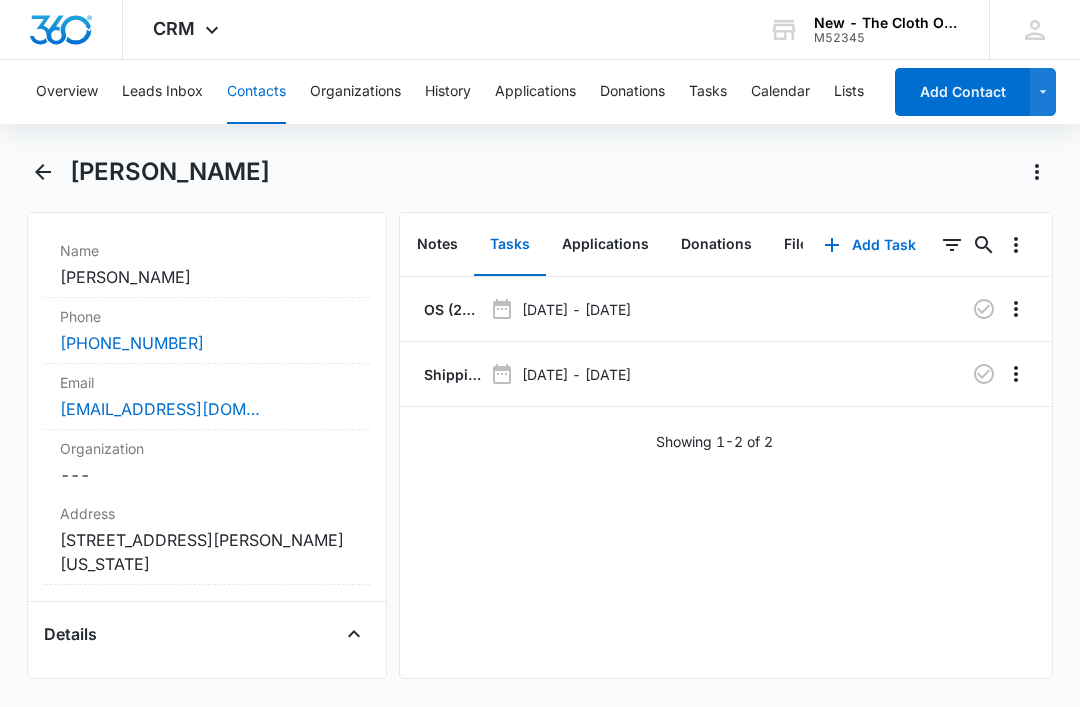 click on "OS (20x) - Shipped package for C. ARGUETA HERRERA (zone #3) **Spanish**" at bounding box center (451, 309) 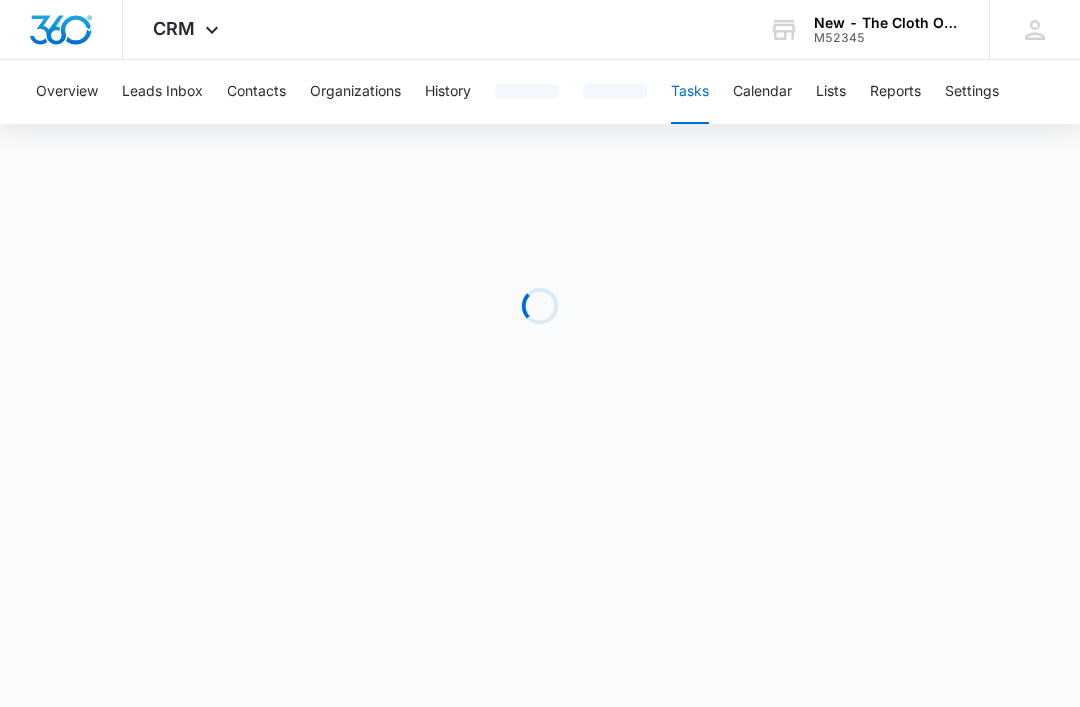 scroll, scrollTop: 0, scrollLeft: 0, axis: both 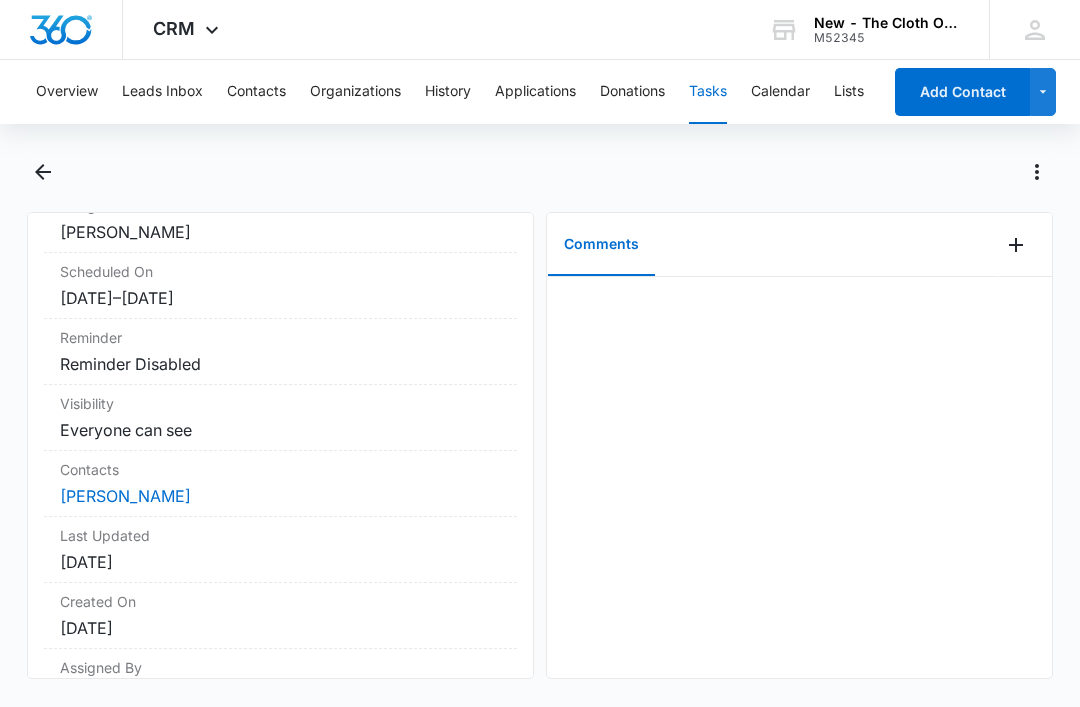 click on "[PERSON_NAME]" at bounding box center [125, 496] 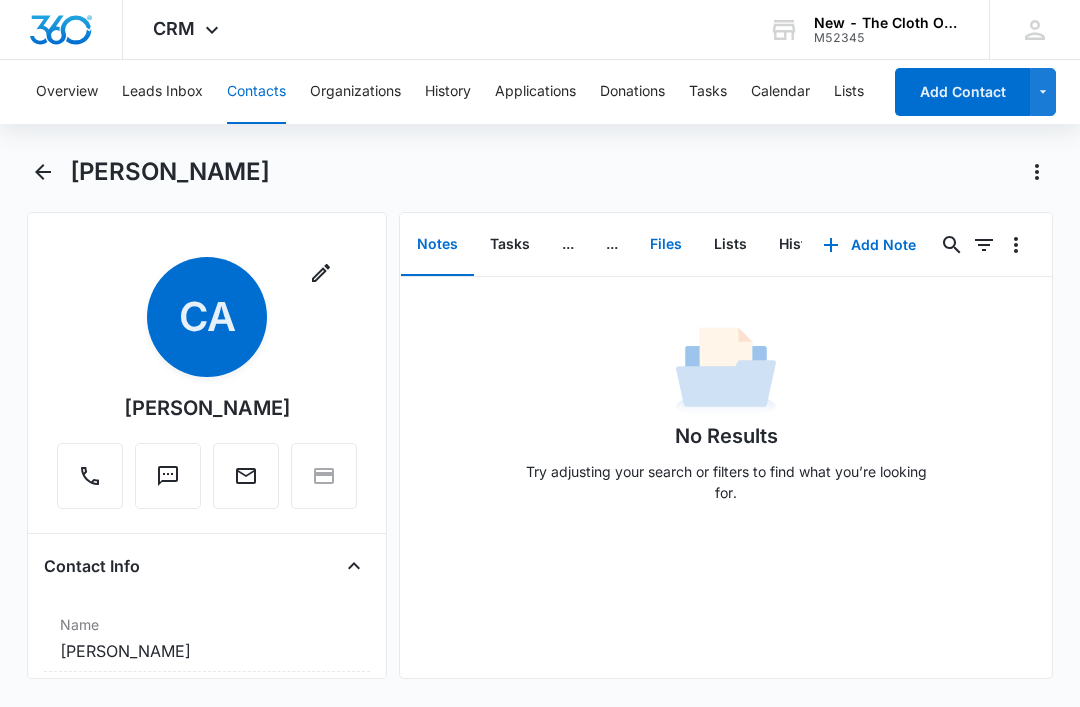 click on "Files" at bounding box center (666, 245) 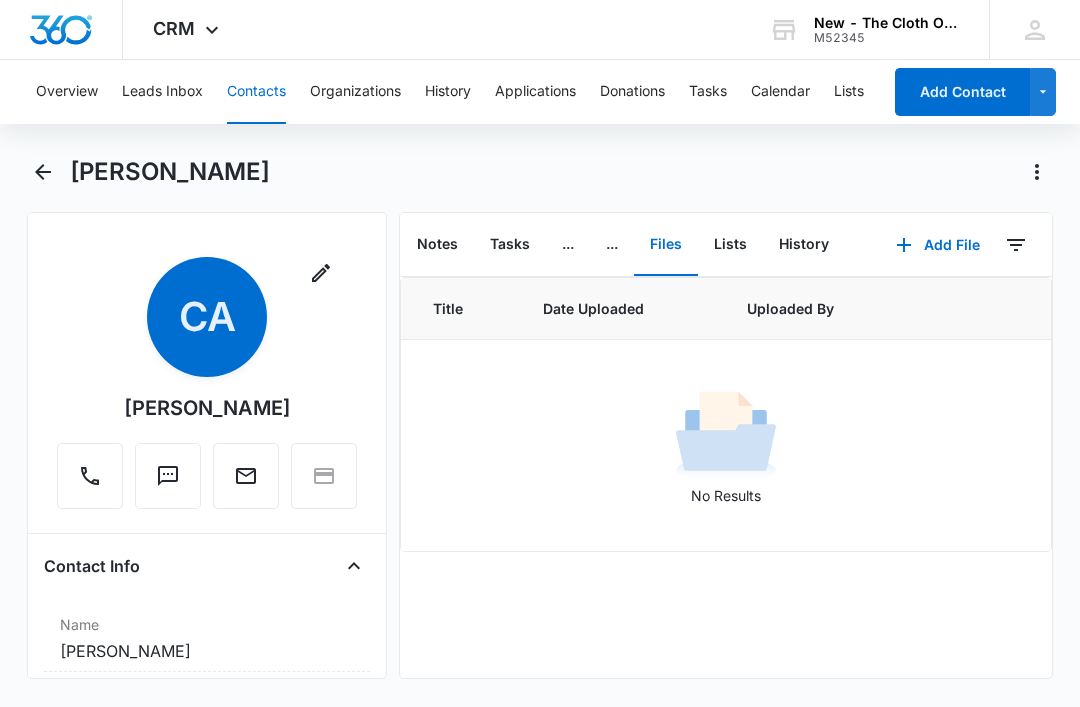 click on "Add File" at bounding box center [938, 245] 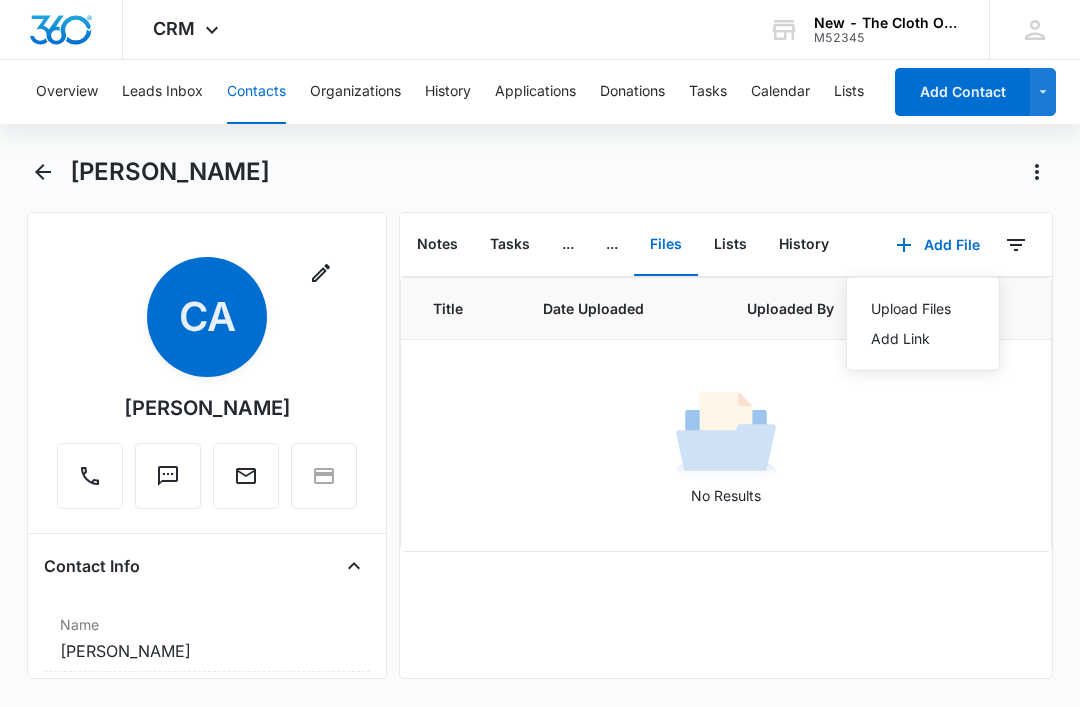 click on "Upload Files" at bounding box center (911, 309) 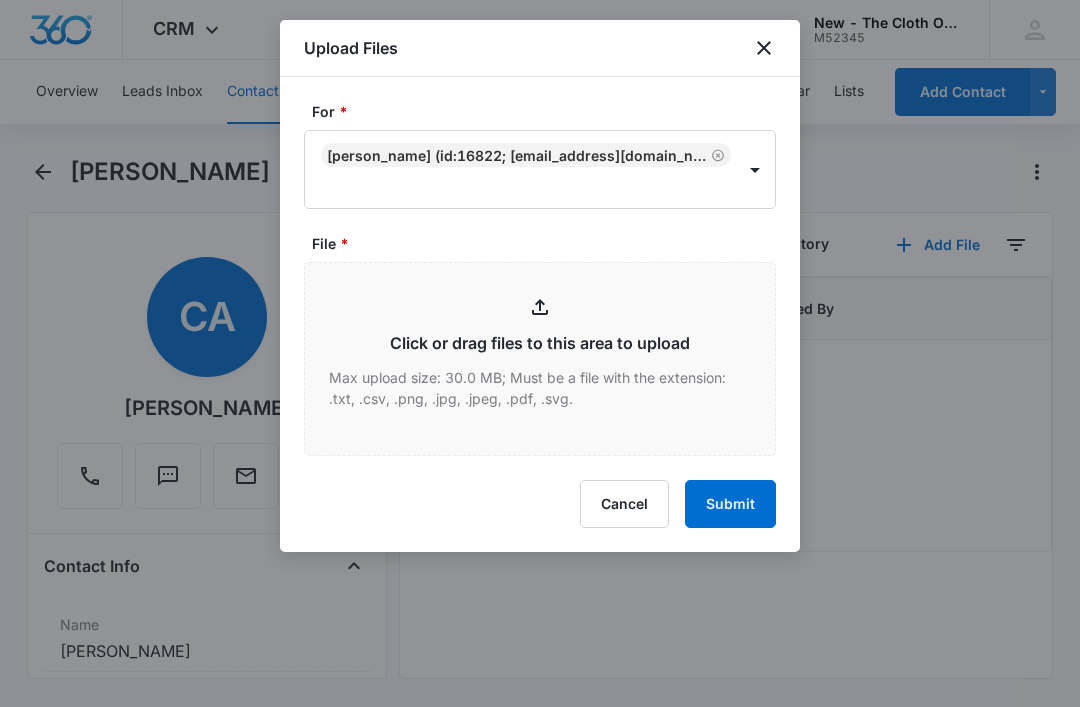click on "File *" at bounding box center [540, 359] 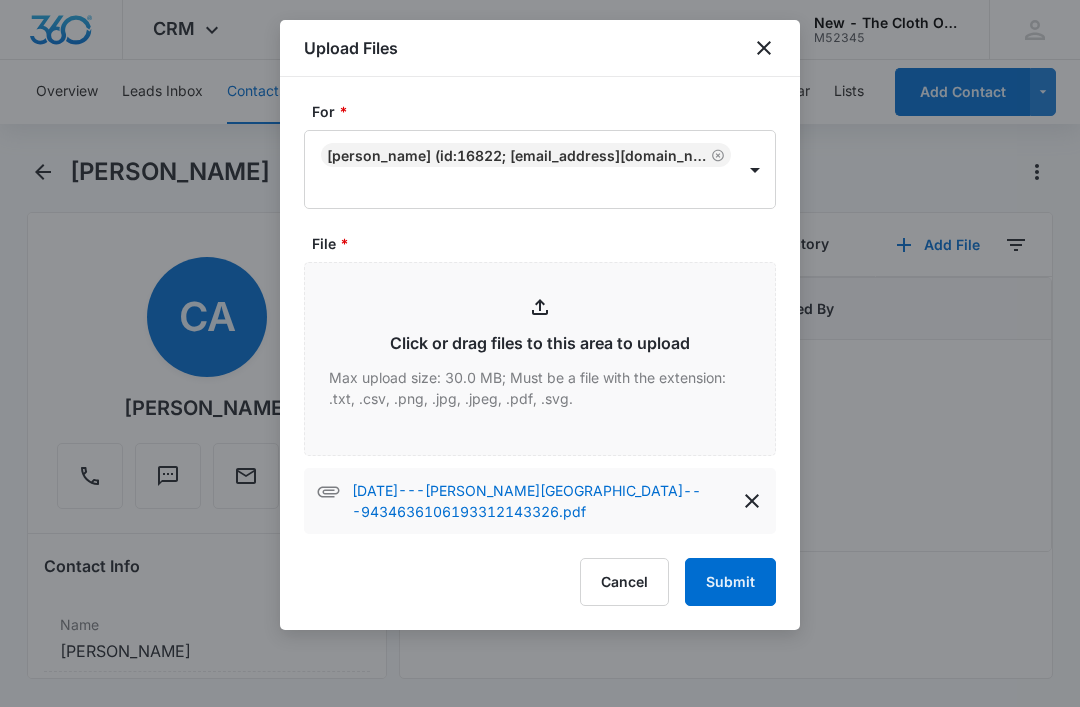 click on "Submit" at bounding box center (730, 582) 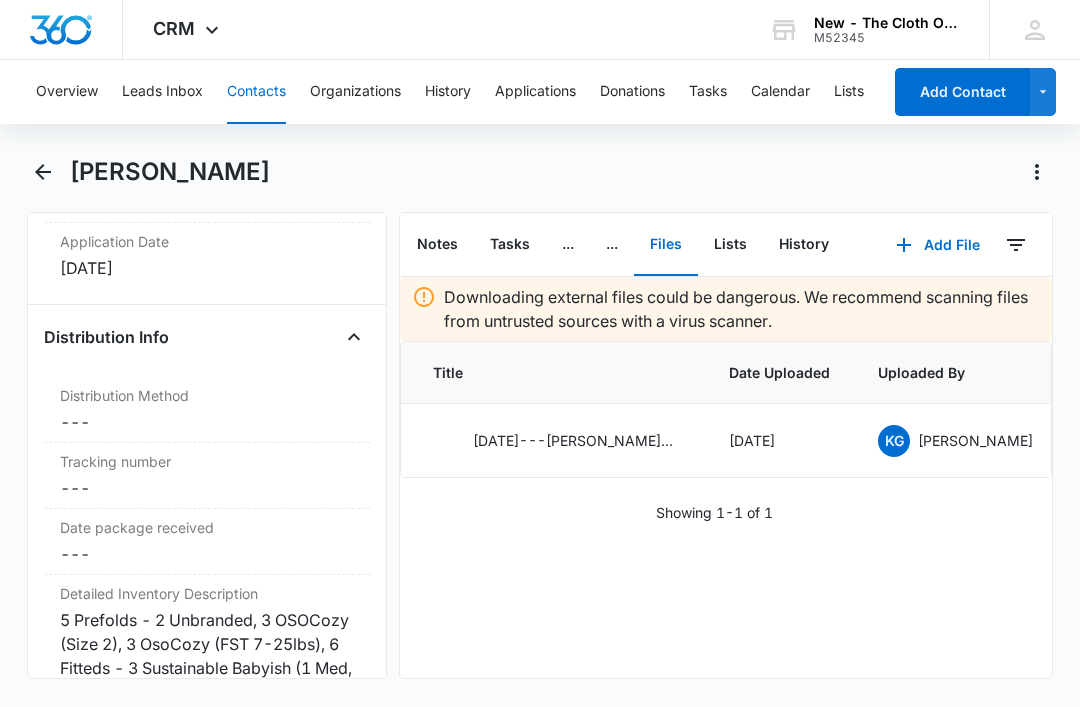 scroll, scrollTop: 4793, scrollLeft: 0, axis: vertical 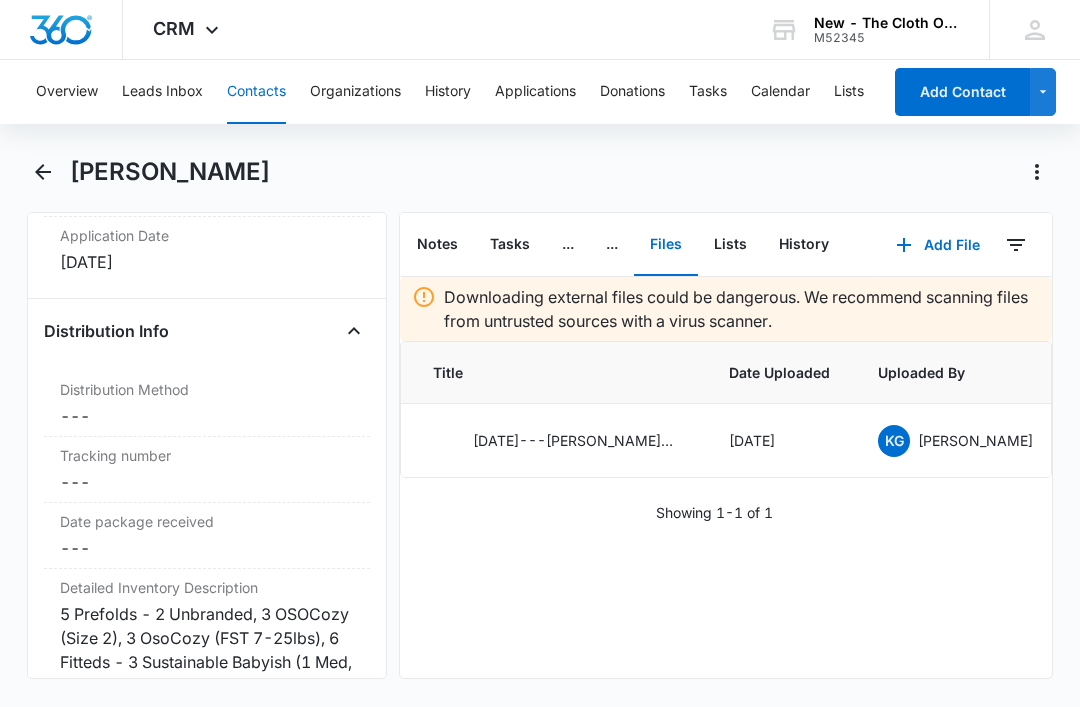 click on "Cancel Save Changes ---" at bounding box center [207, 482] 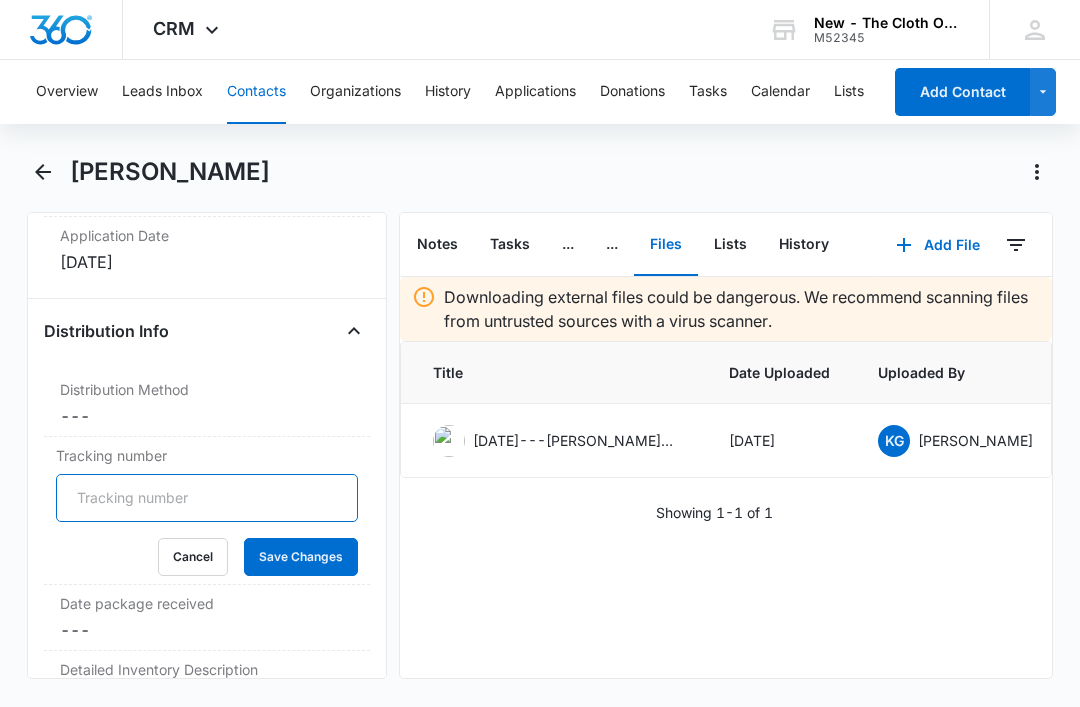 click on "Tracking number" at bounding box center (207, 498) 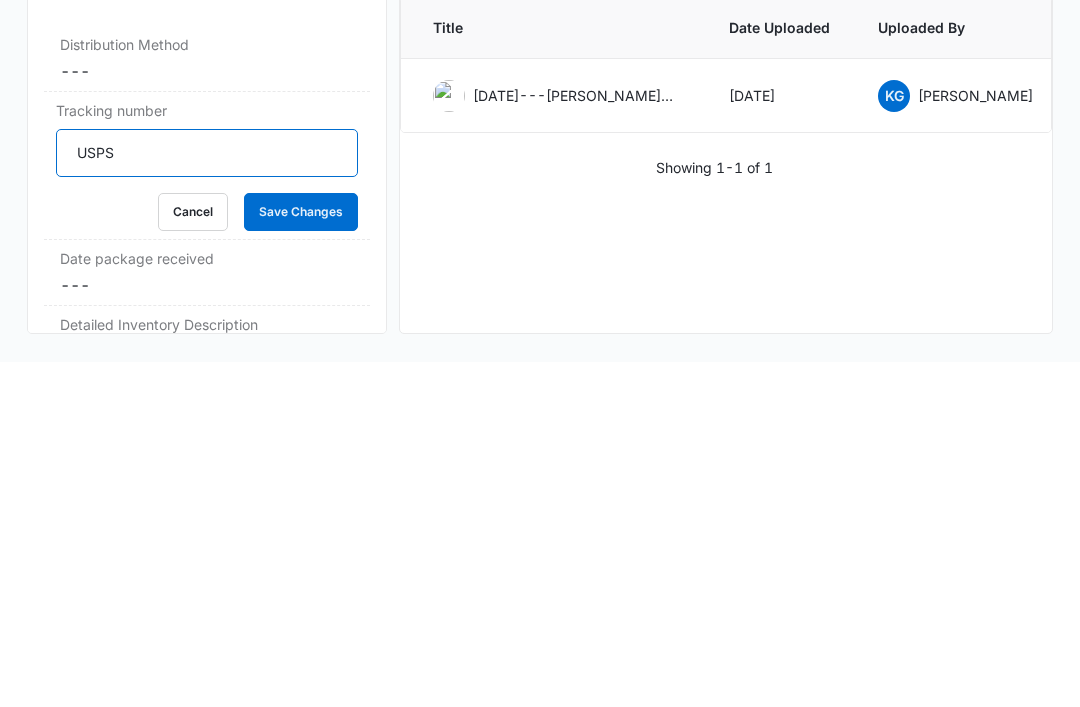 click on "USPS" at bounding box center (207, 498) 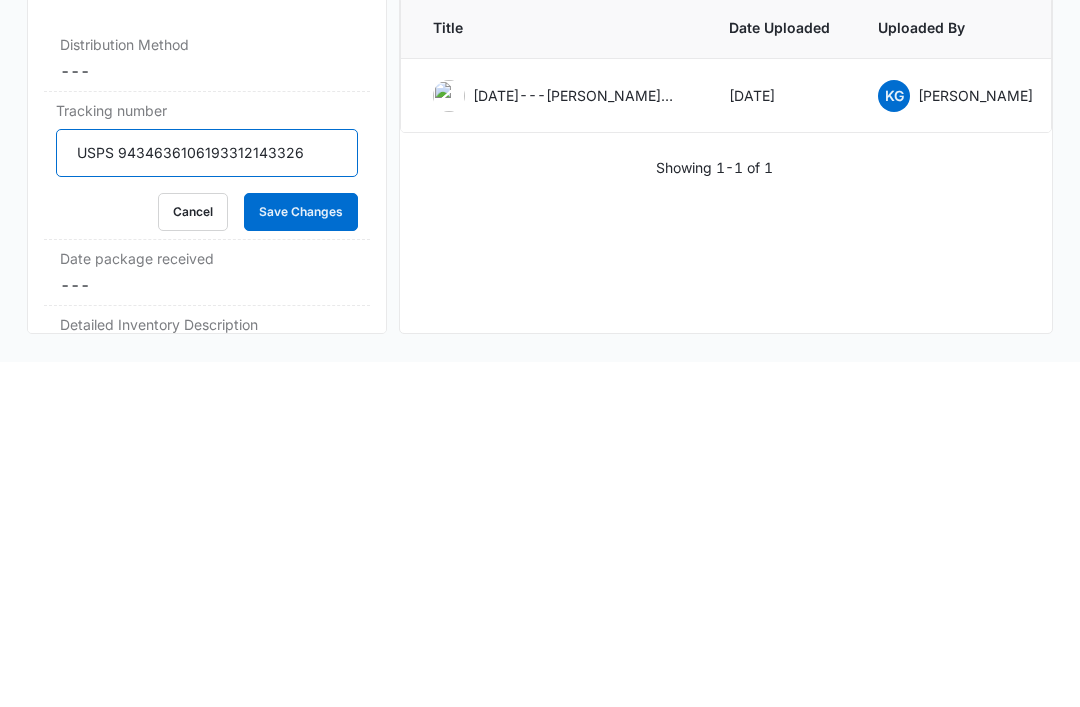 type on "USPS 9434636106193312143326" 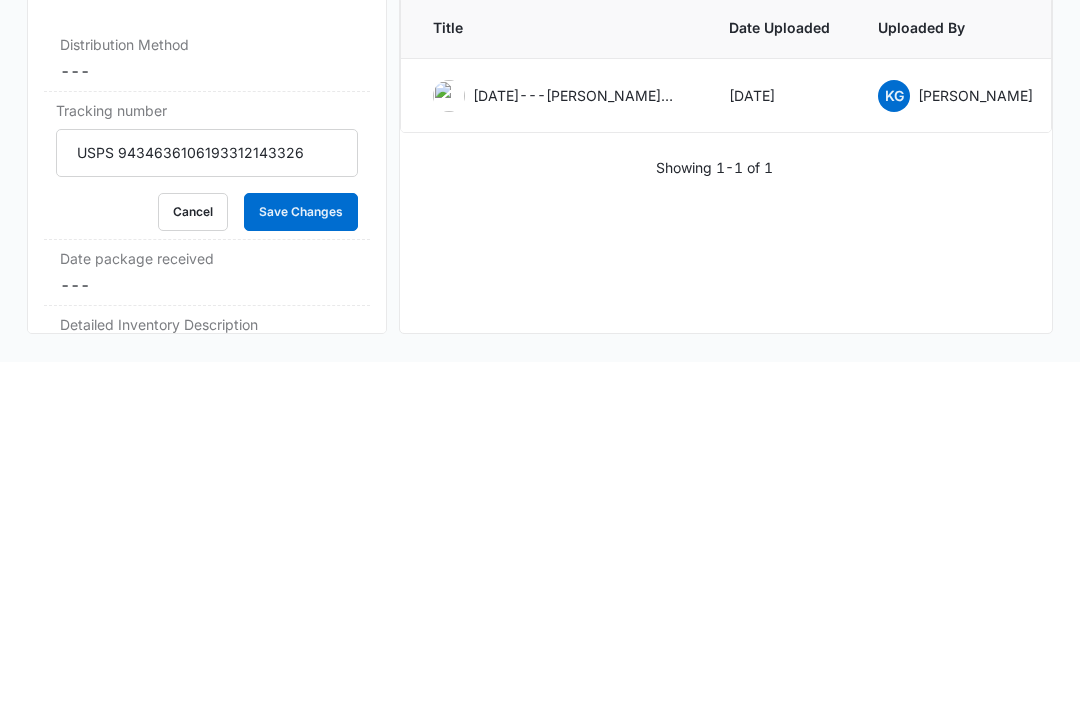 click on "Save Changes" at bounding box center (301, 557) 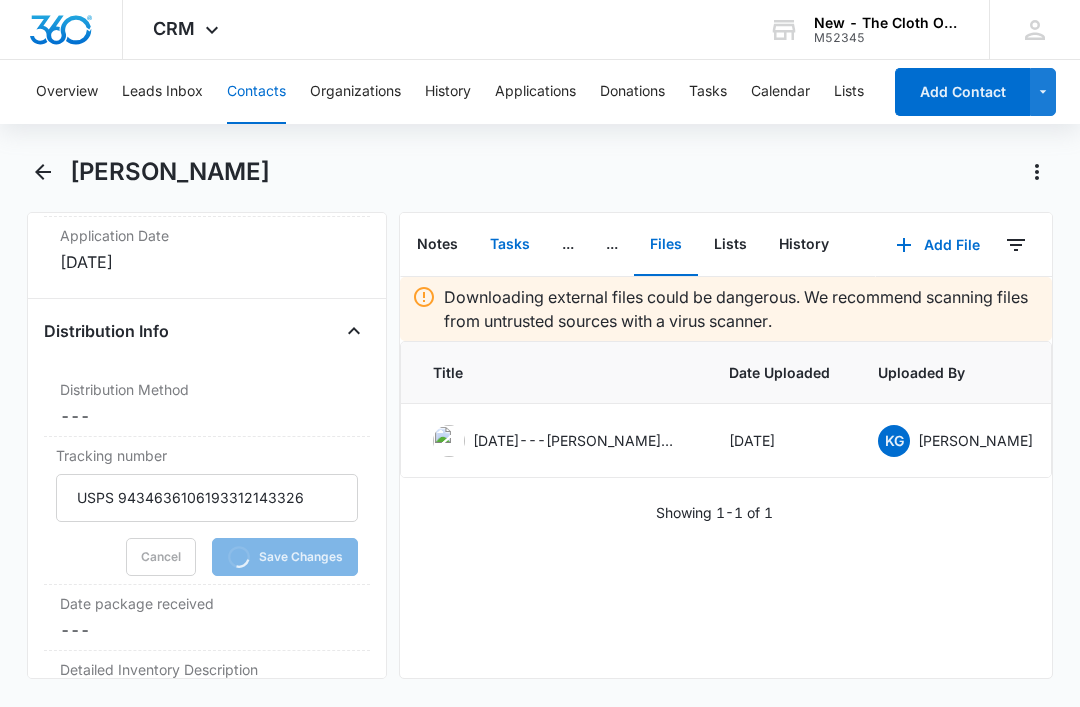 click on "Tasks" at bounding box center (510, 245) 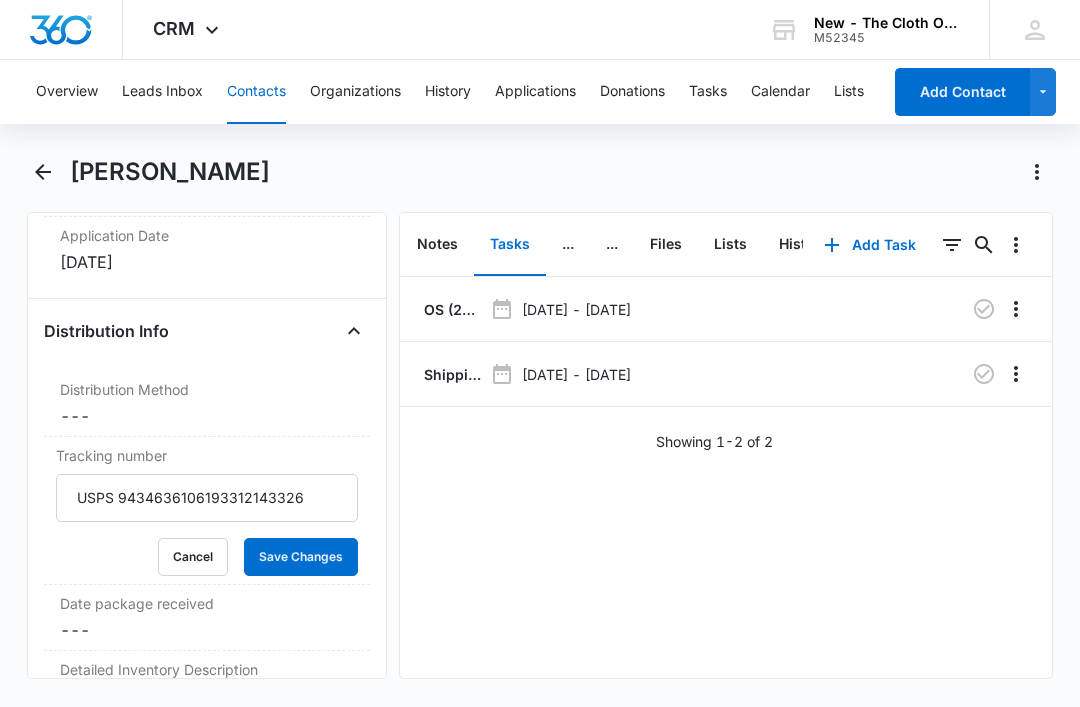 click on "Shipping Label Request for [PERSON_NAME] [PERSON_NAME]" at bounding box center [451, 374] 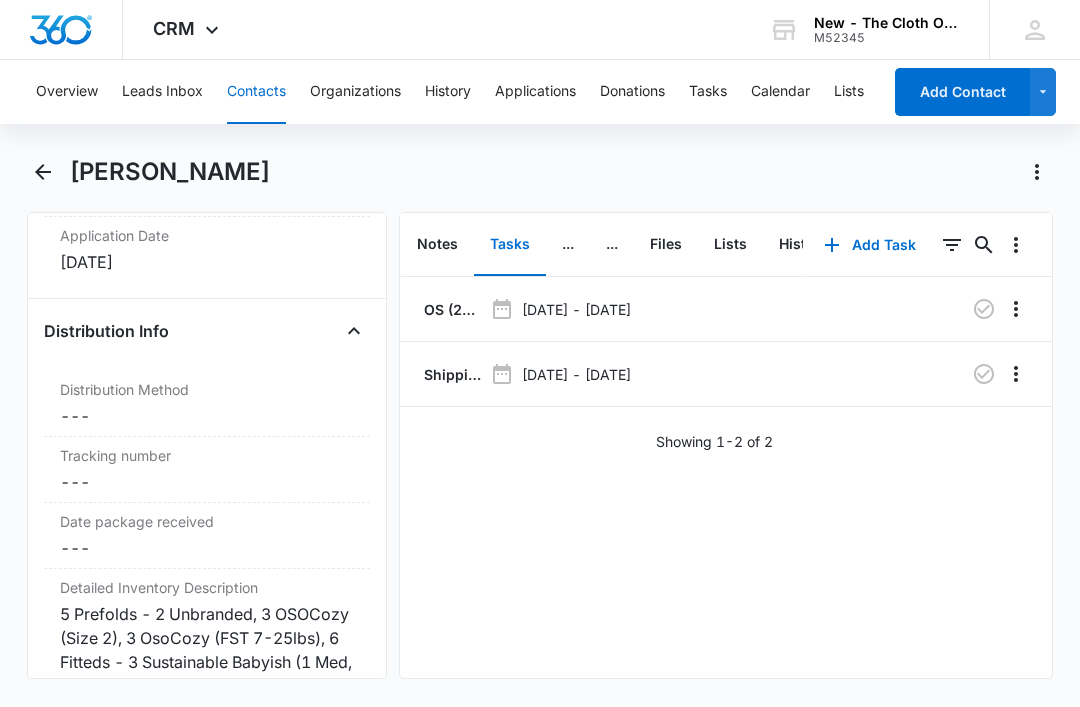 scroll, scrollTop: 0, scrollLeft: 0, axis: both 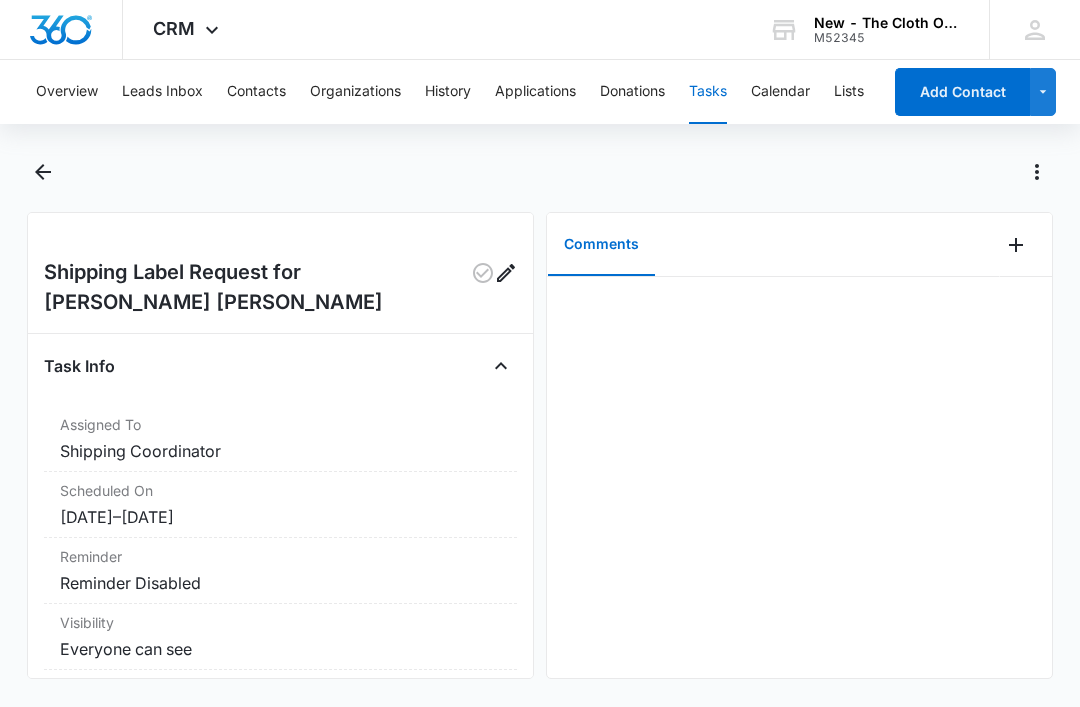 click 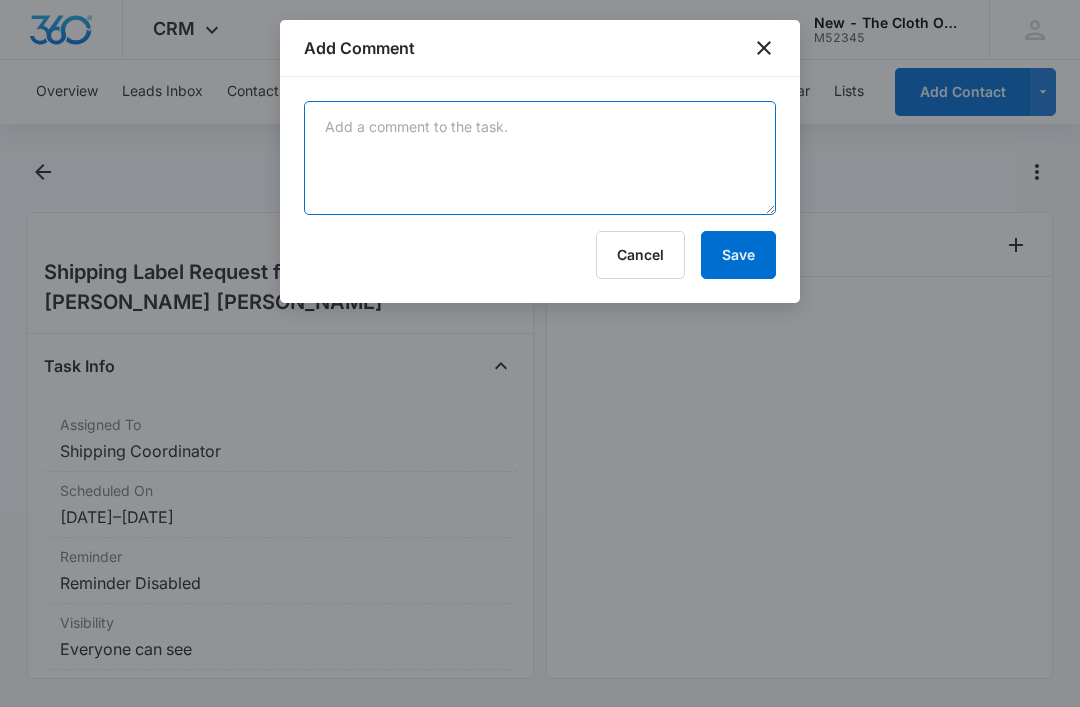 click at bounding box center [540, 158] 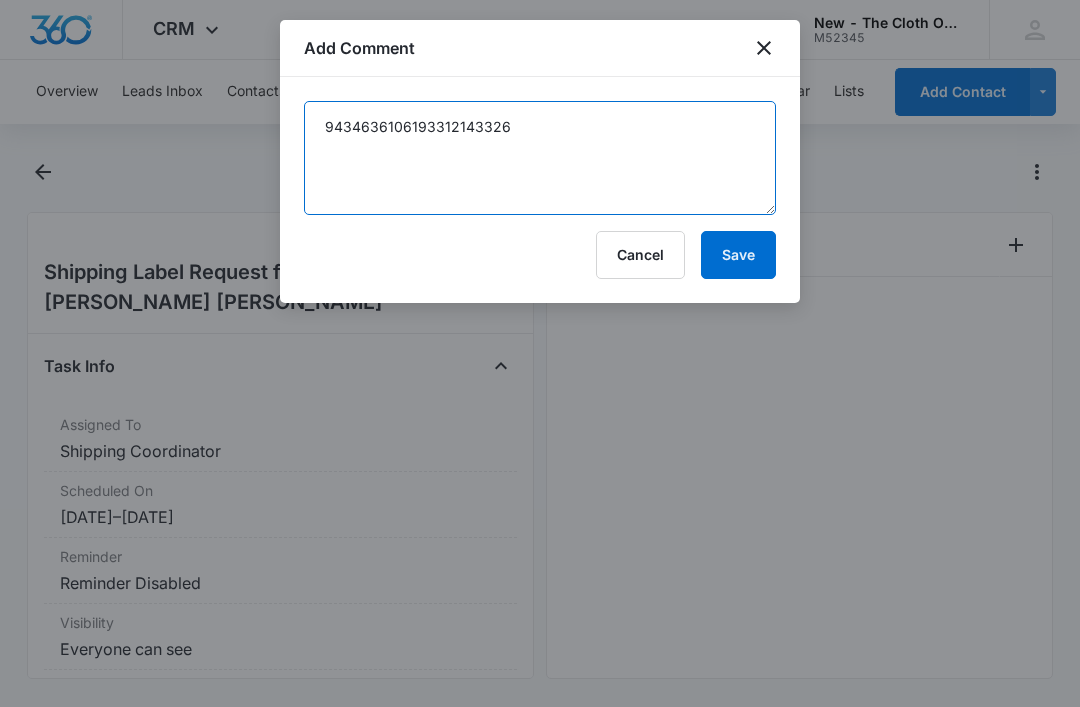 type on "9434636106193312143326" 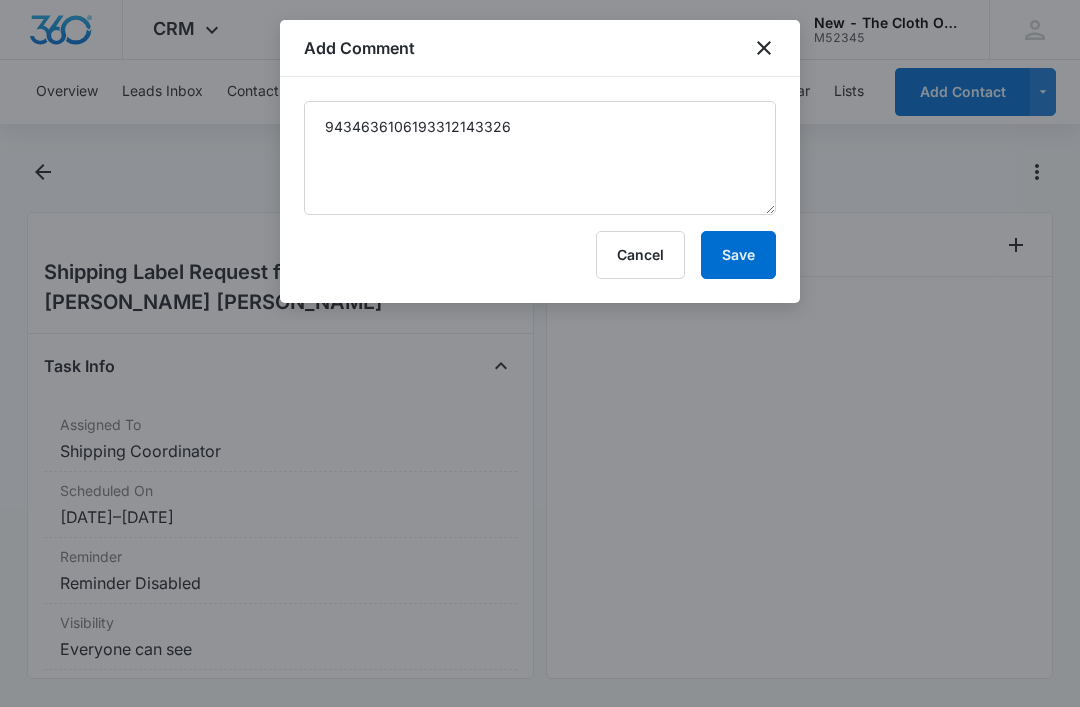 click on "Save" at bounding box center [738, 255] 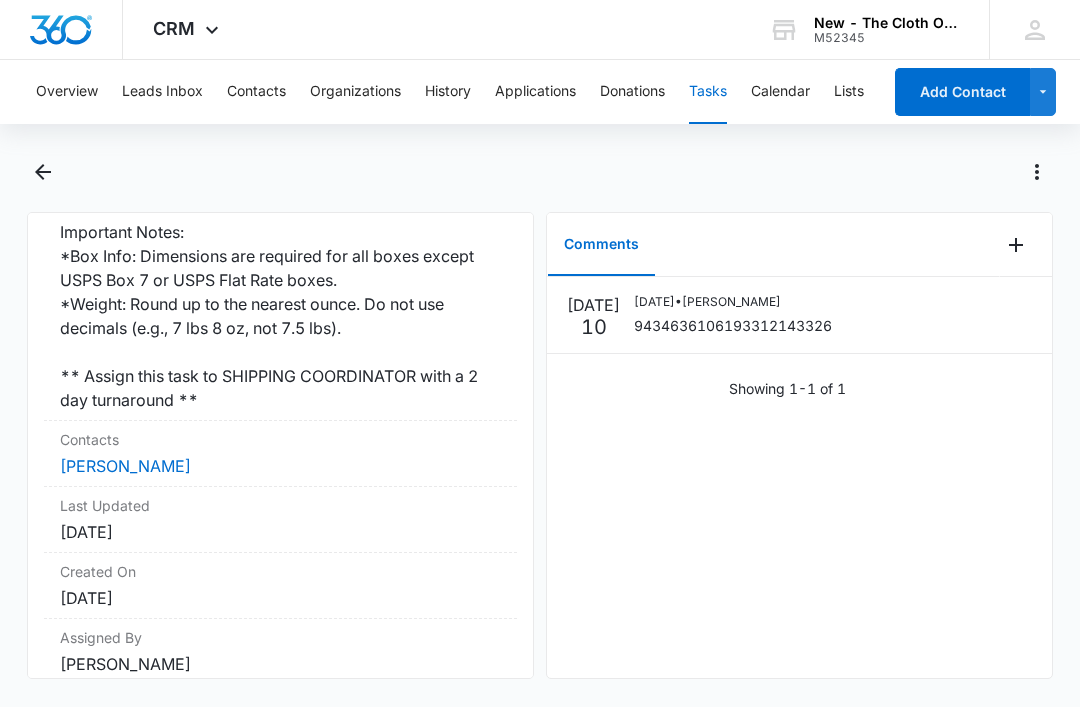 scroll, scrollTop: 651, scrollLeft: 0, axis: vertical 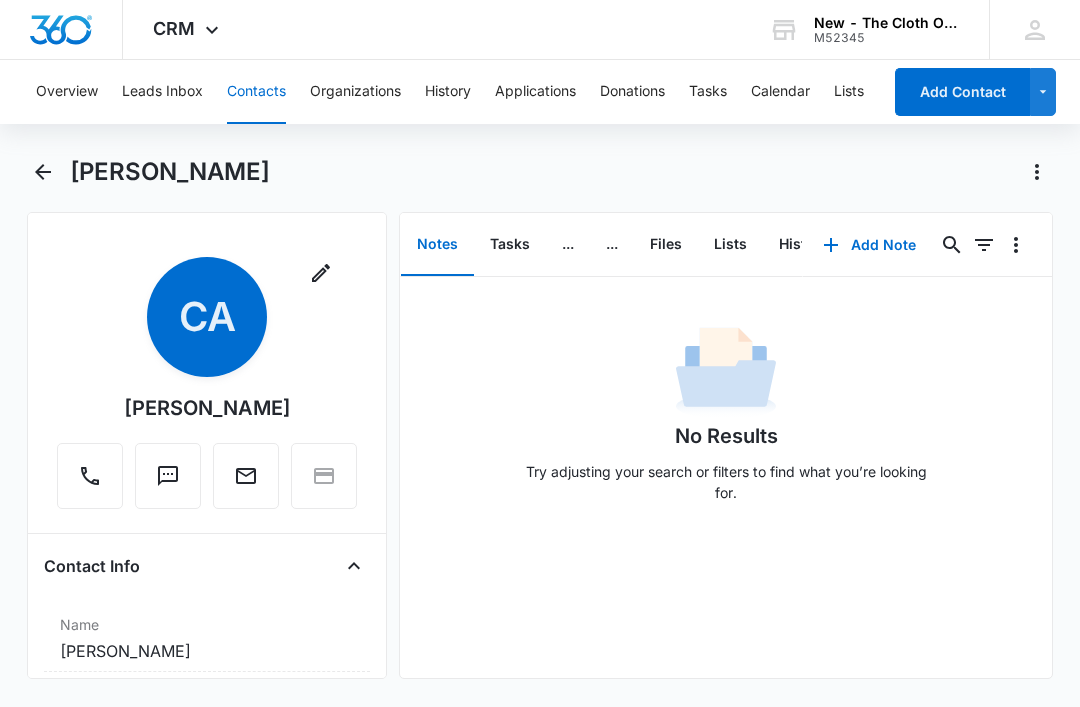 click on "Tasks" at bounding box center [510, 245] 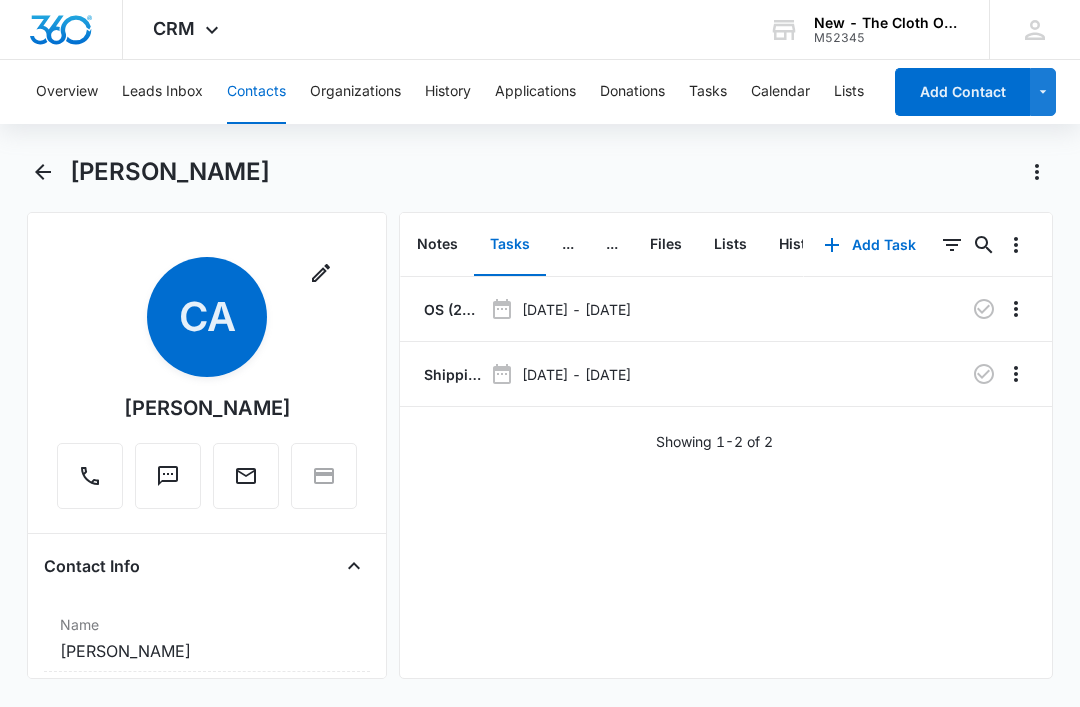click 